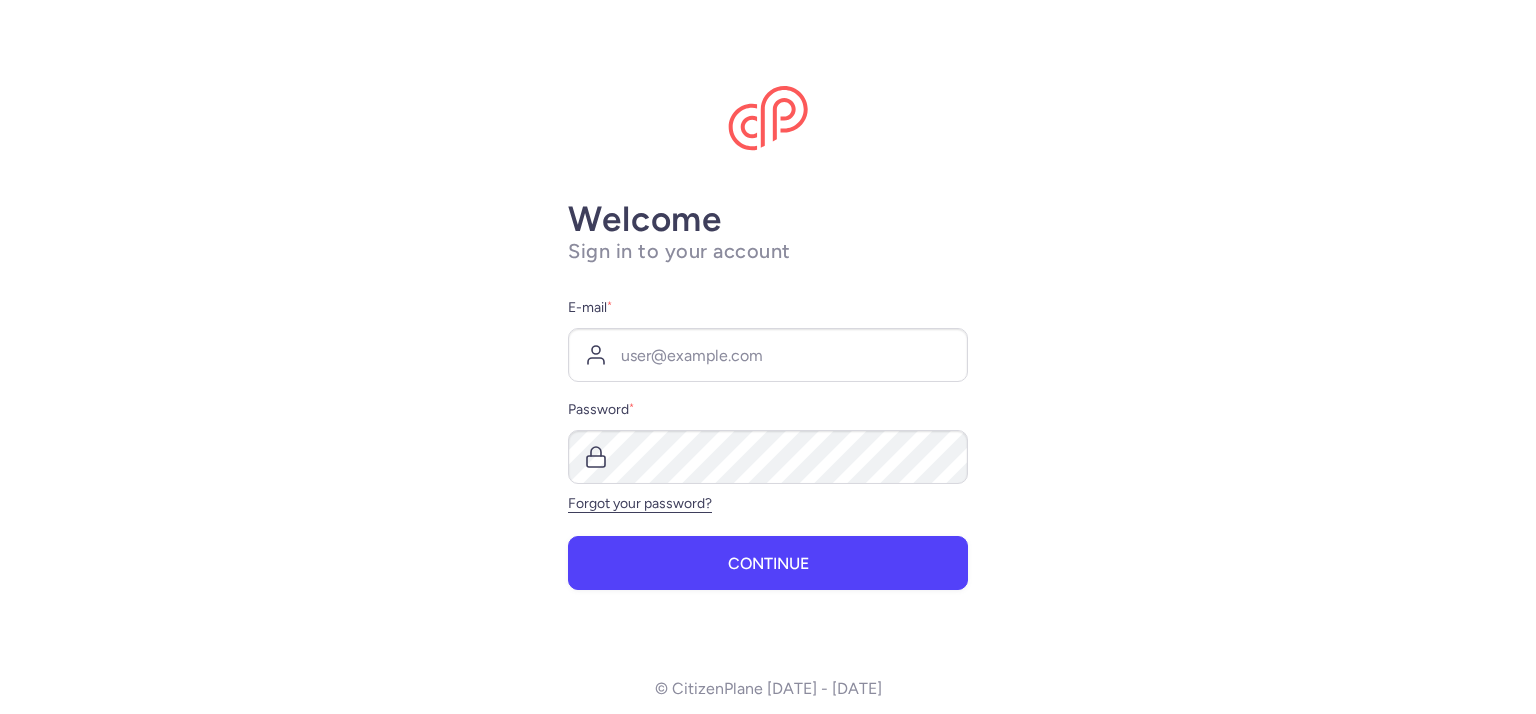 scroll, scrollTop: 0, scrollLeft: 0, axis: both 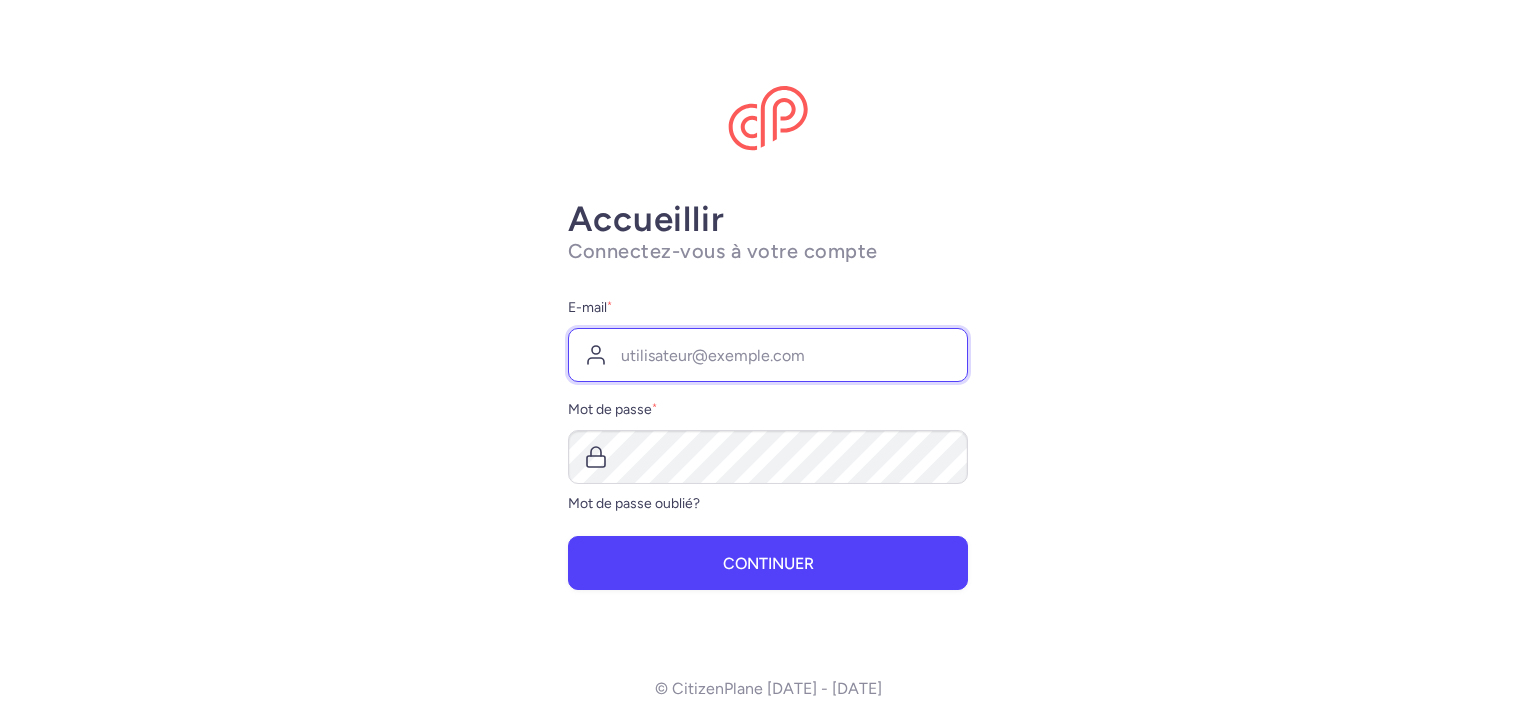 click on "E-mail  *" at bounding box center (768, 355) 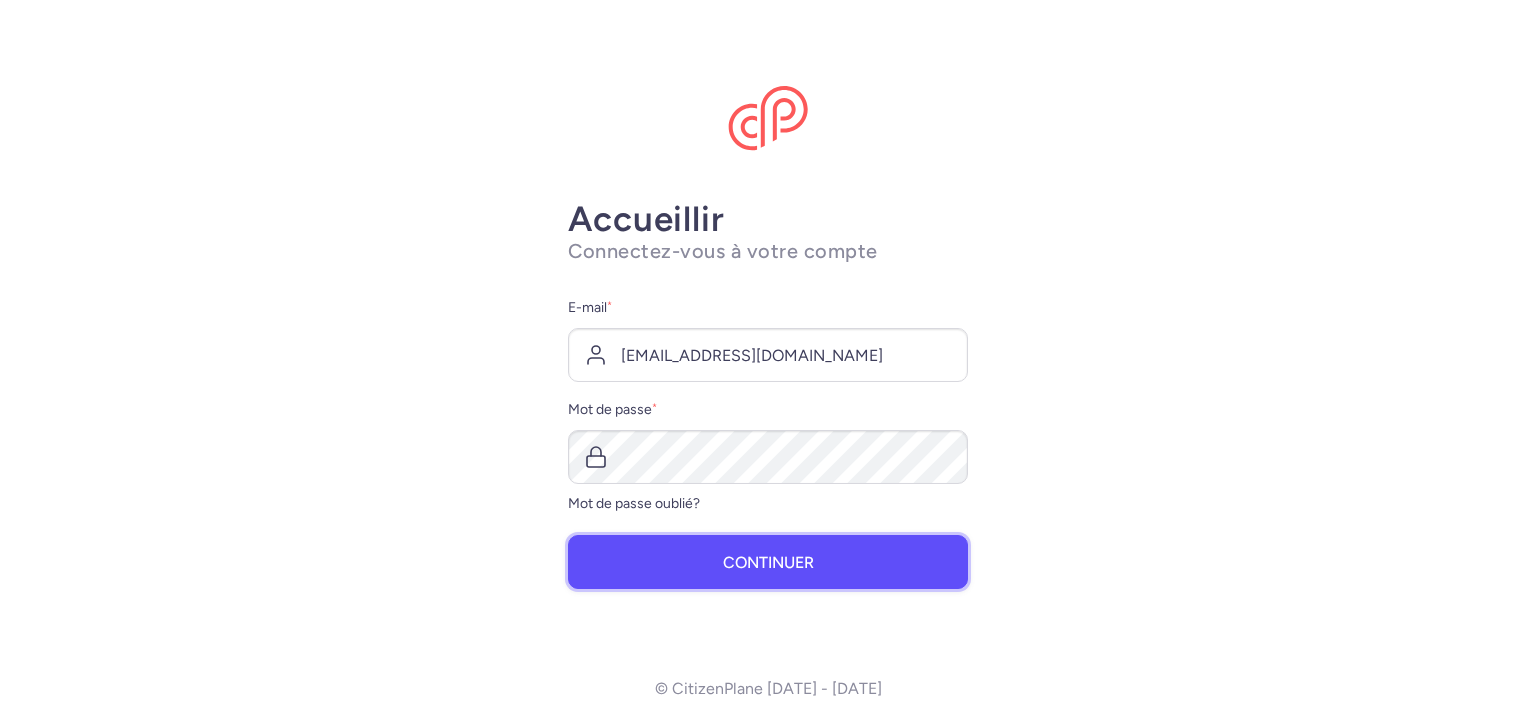 click on "Continuer" at bounding box center [768, 562] 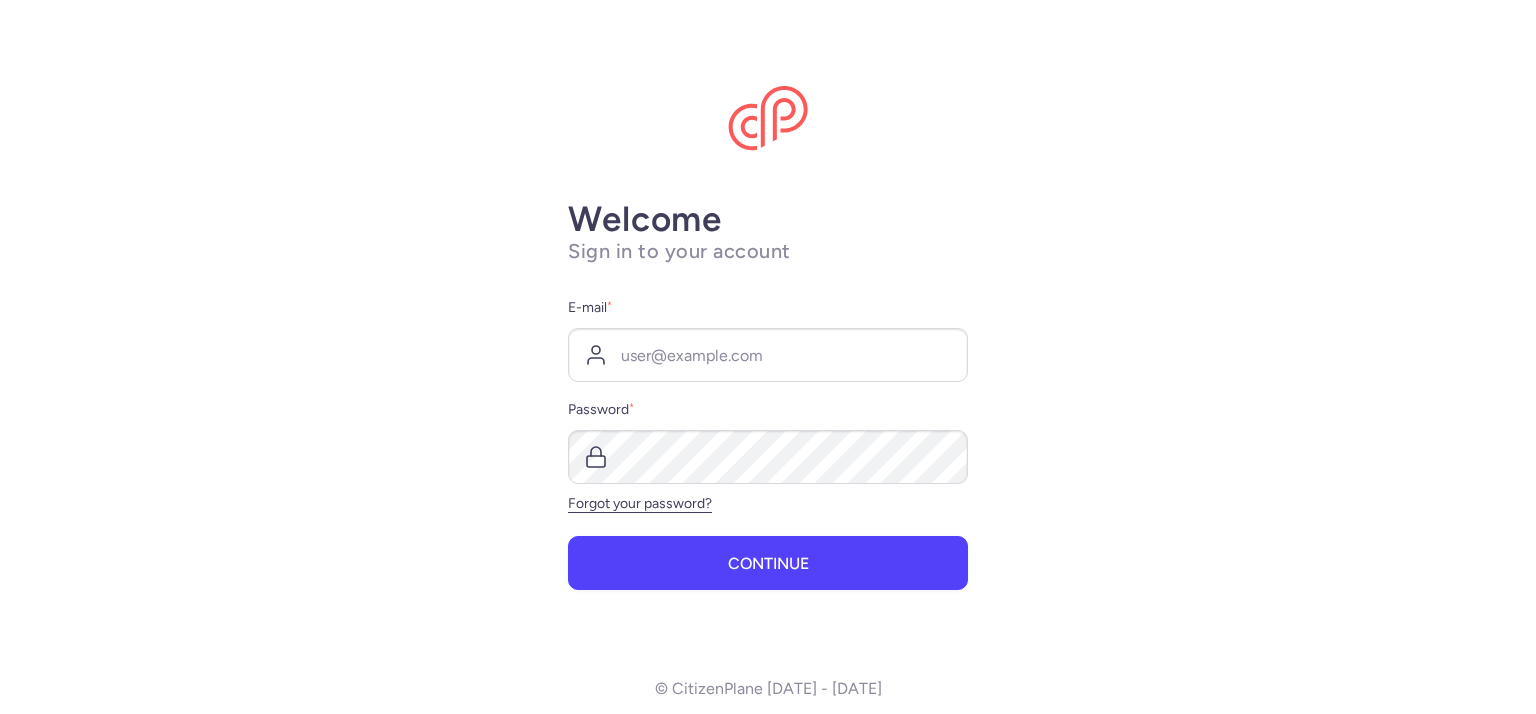 scroll, scrollTop: 0, scrollLeft: 0, axis: both 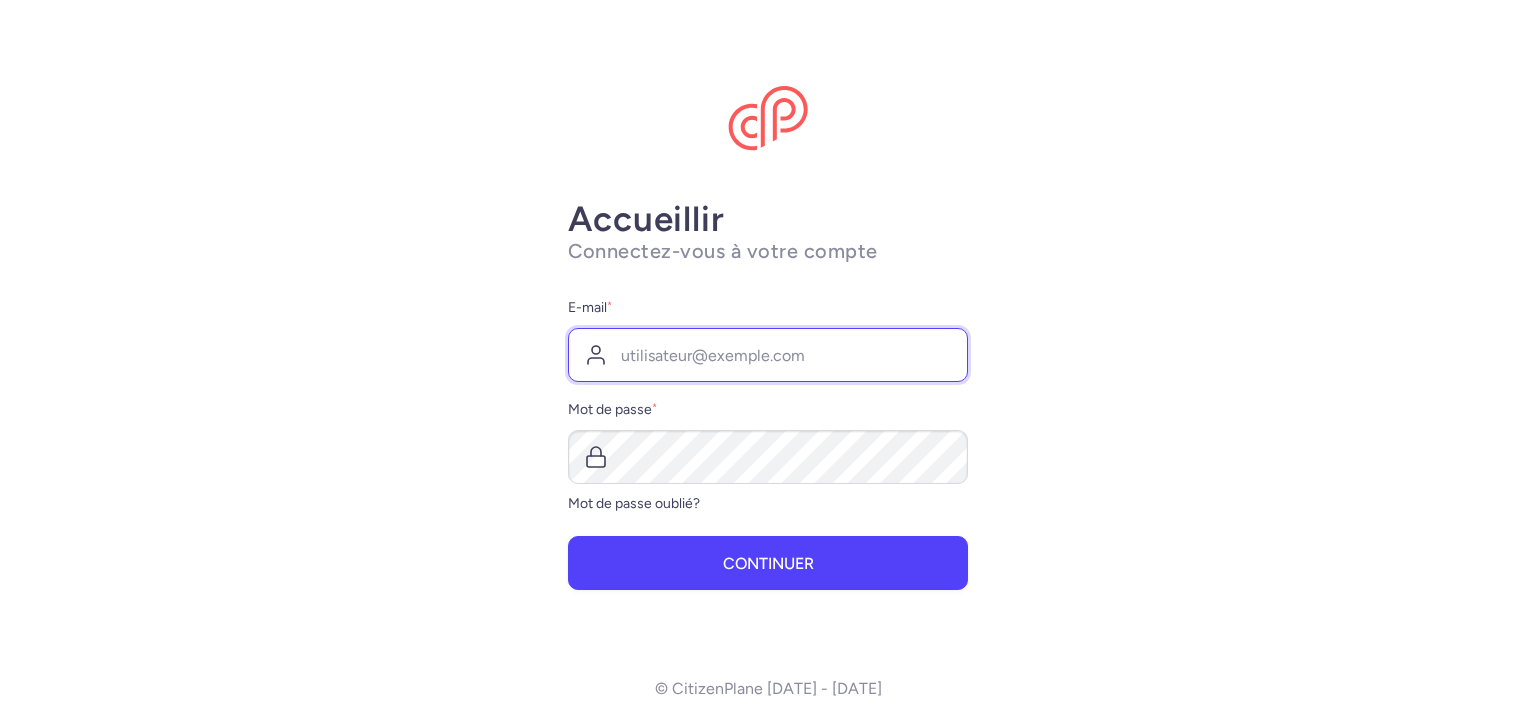 click on "E-mail  *" at bounding box center (768, 355) 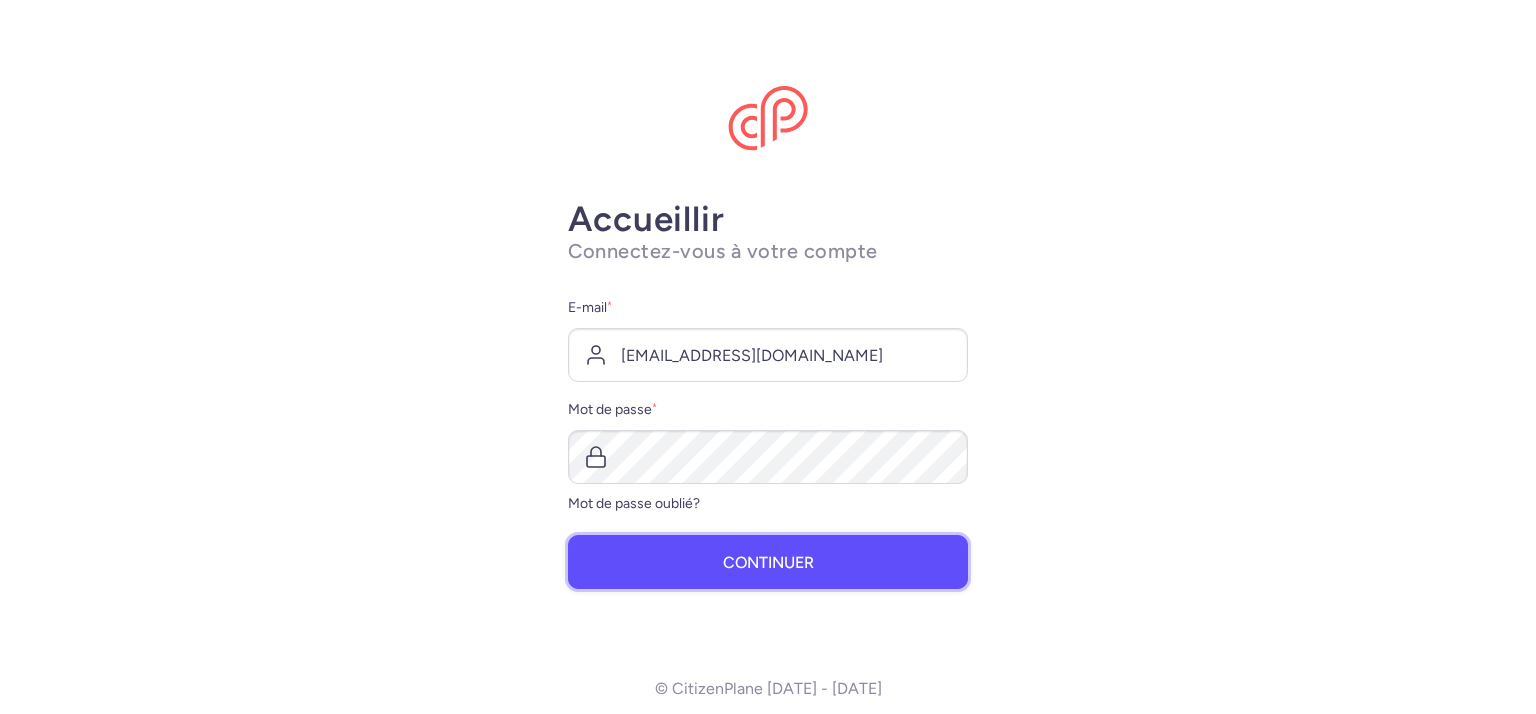 click on "Continuer" at bounding box center (768, 562) 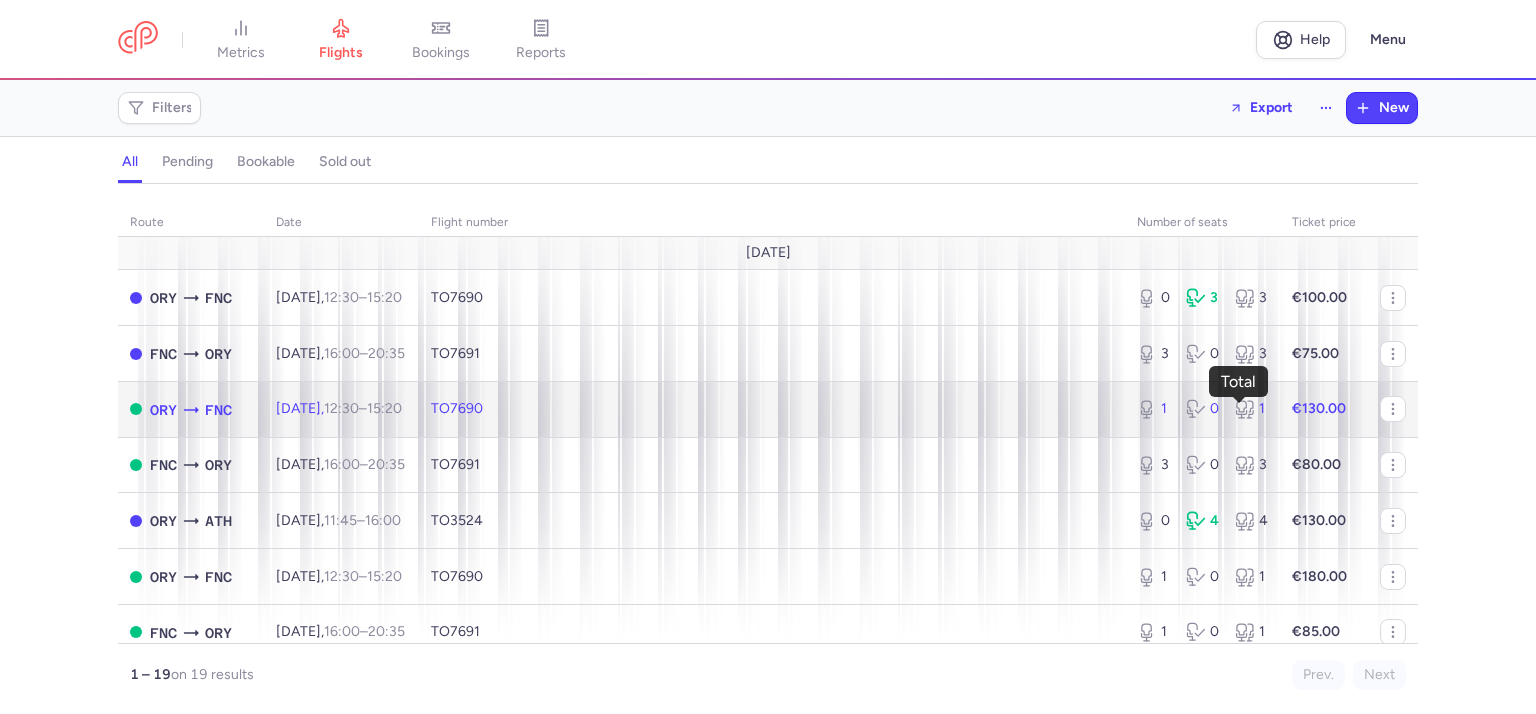 click 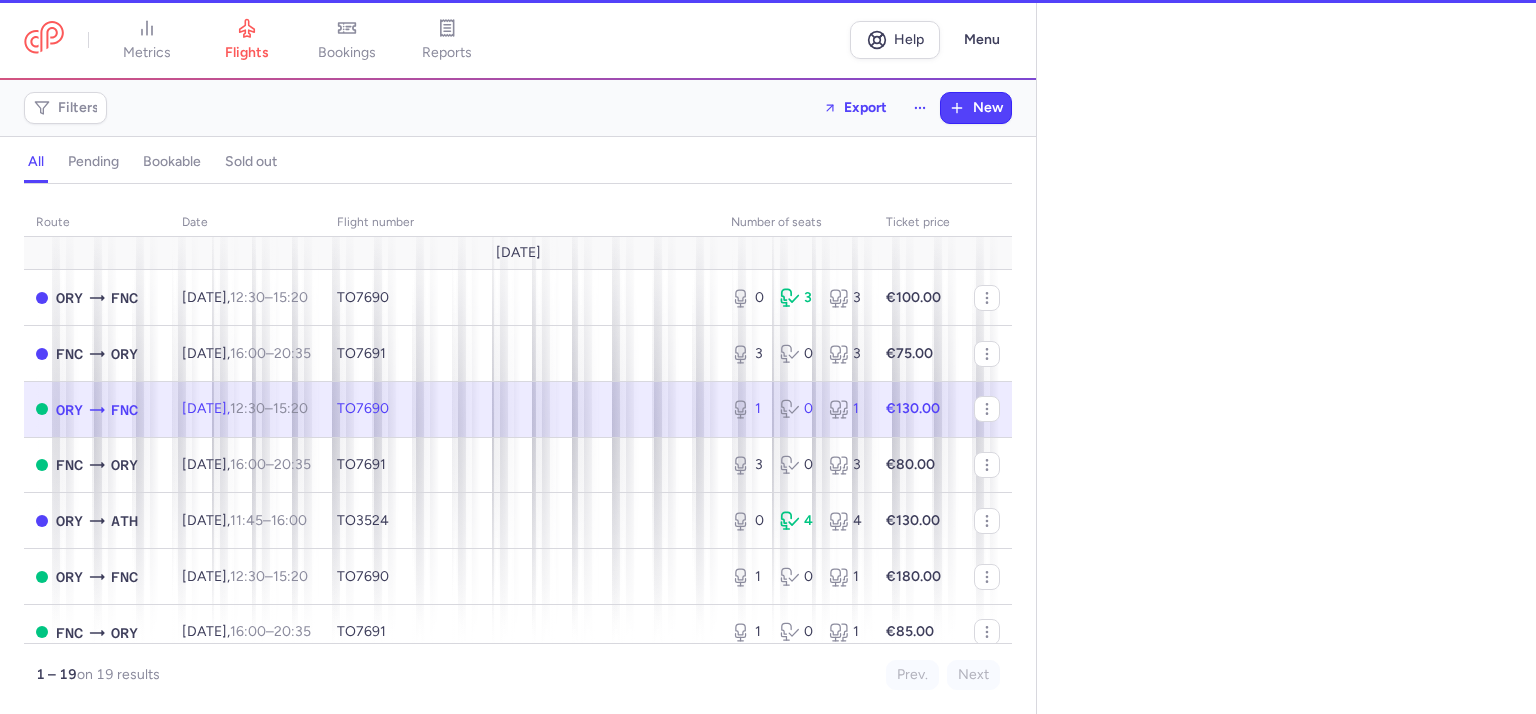 select on "days" 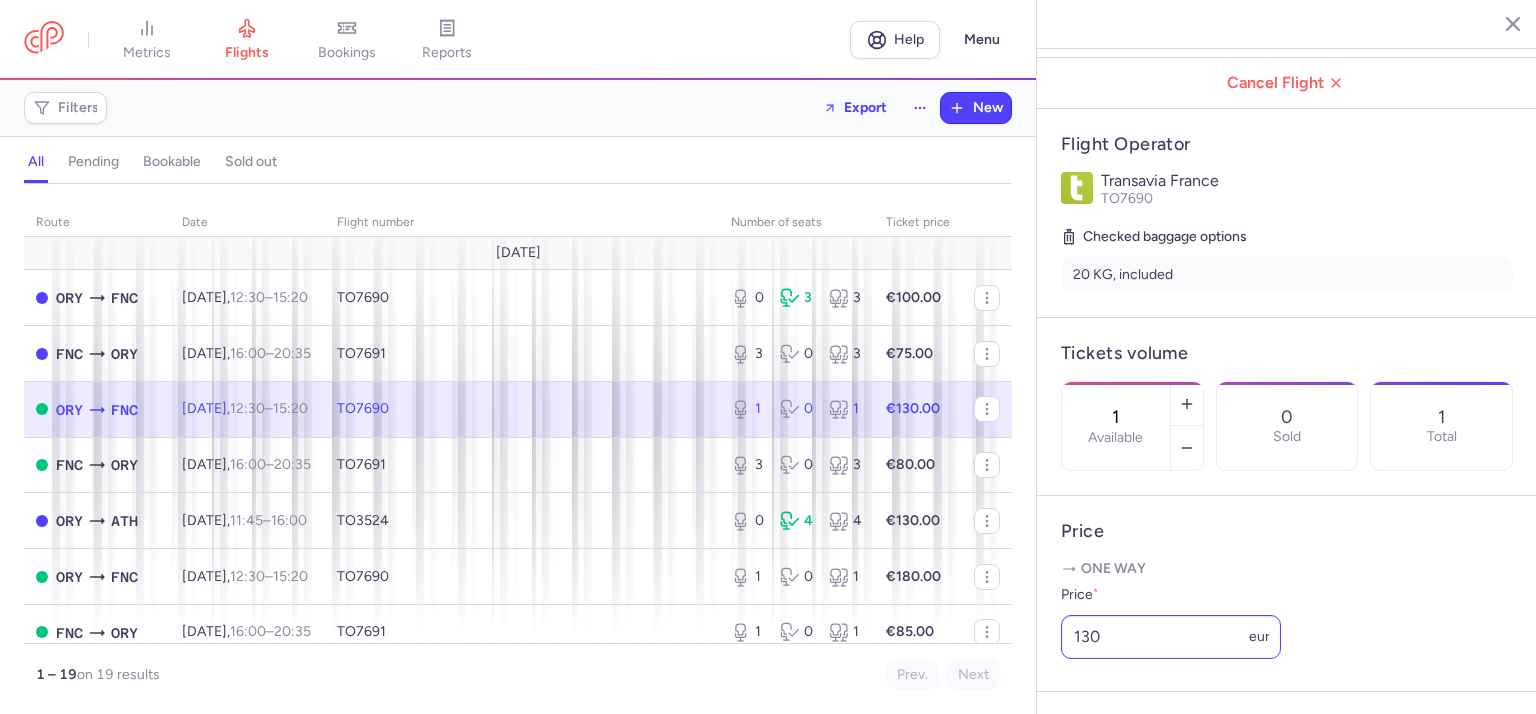 scroll, scrollTop: 500, scrollLeft: 0, axis: vertical 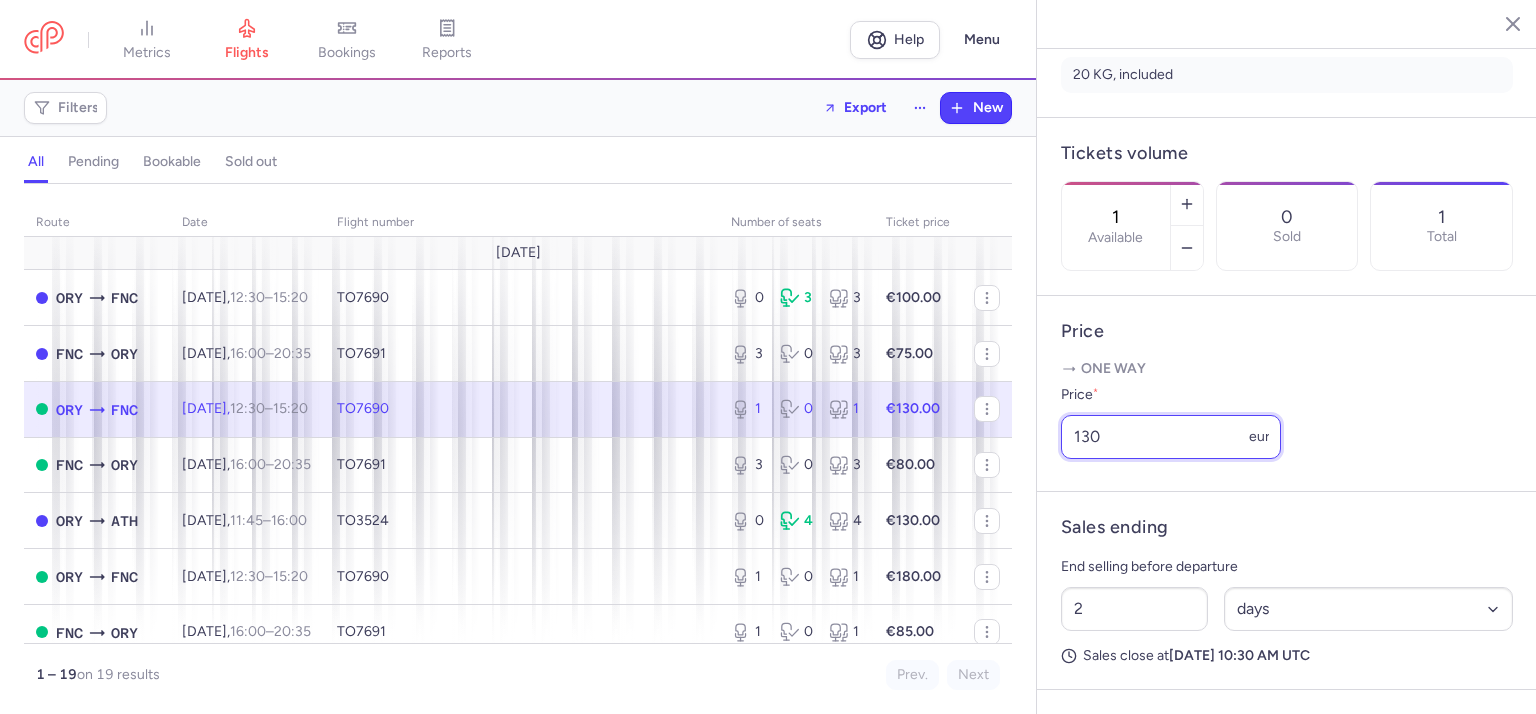 click on "130" at bounding box center (1171, 437) 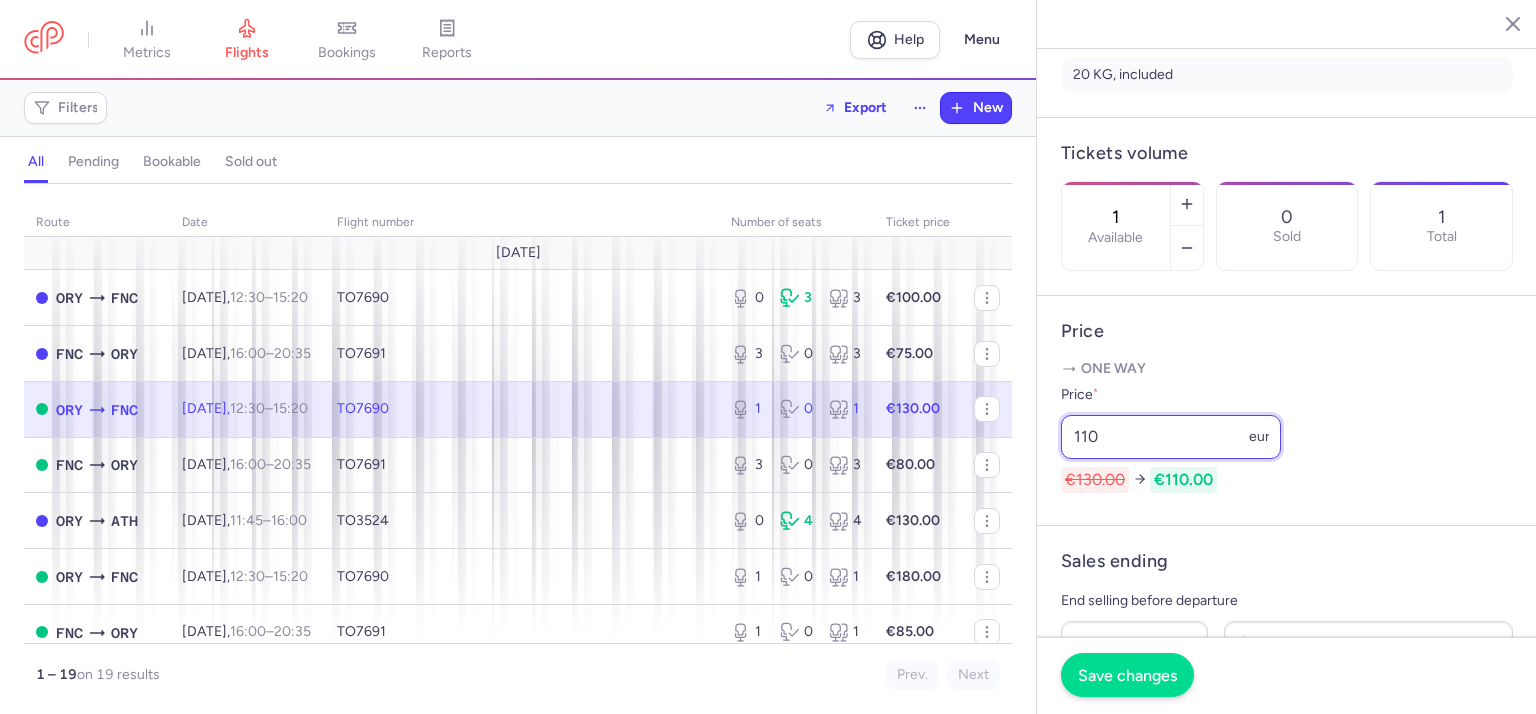 type on "110" 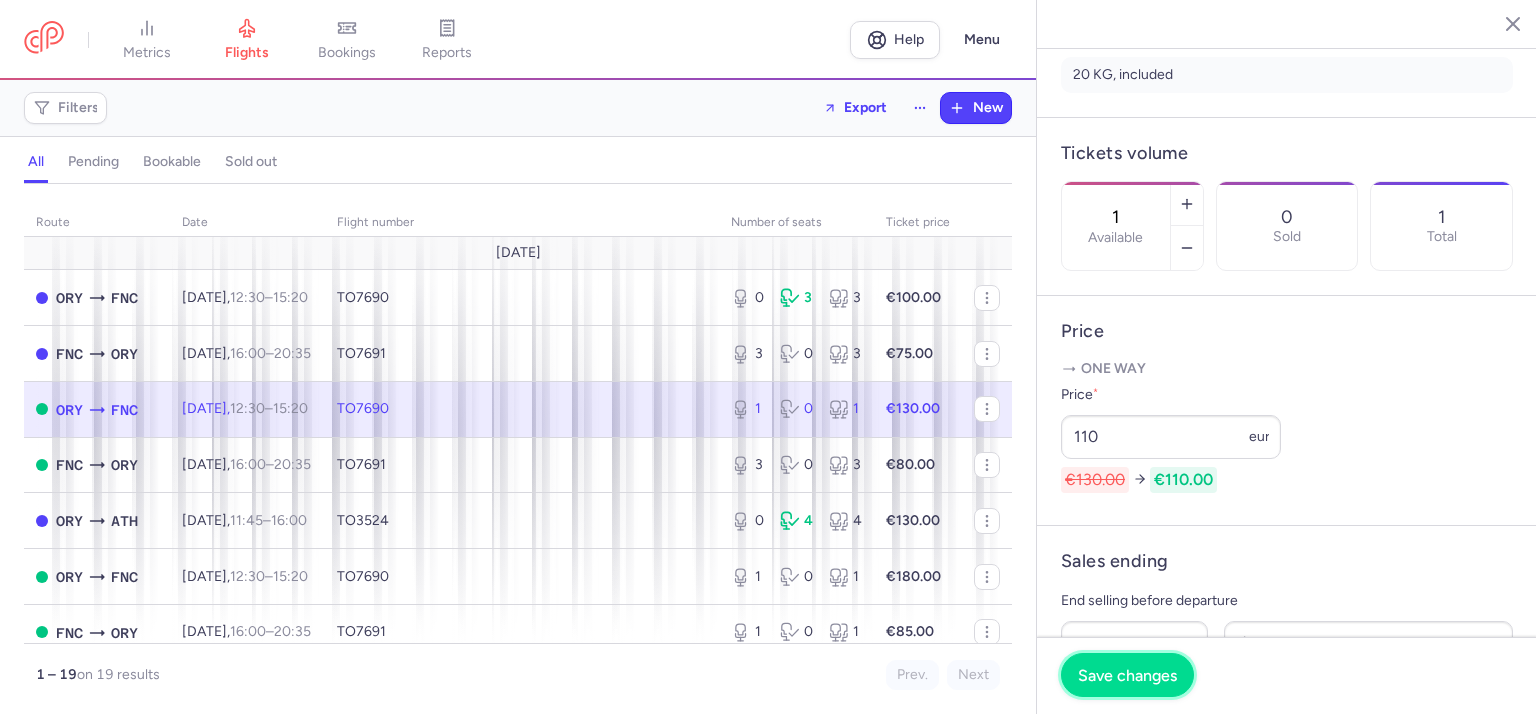 click on "Save changes" at bounding box center [1127, 675] 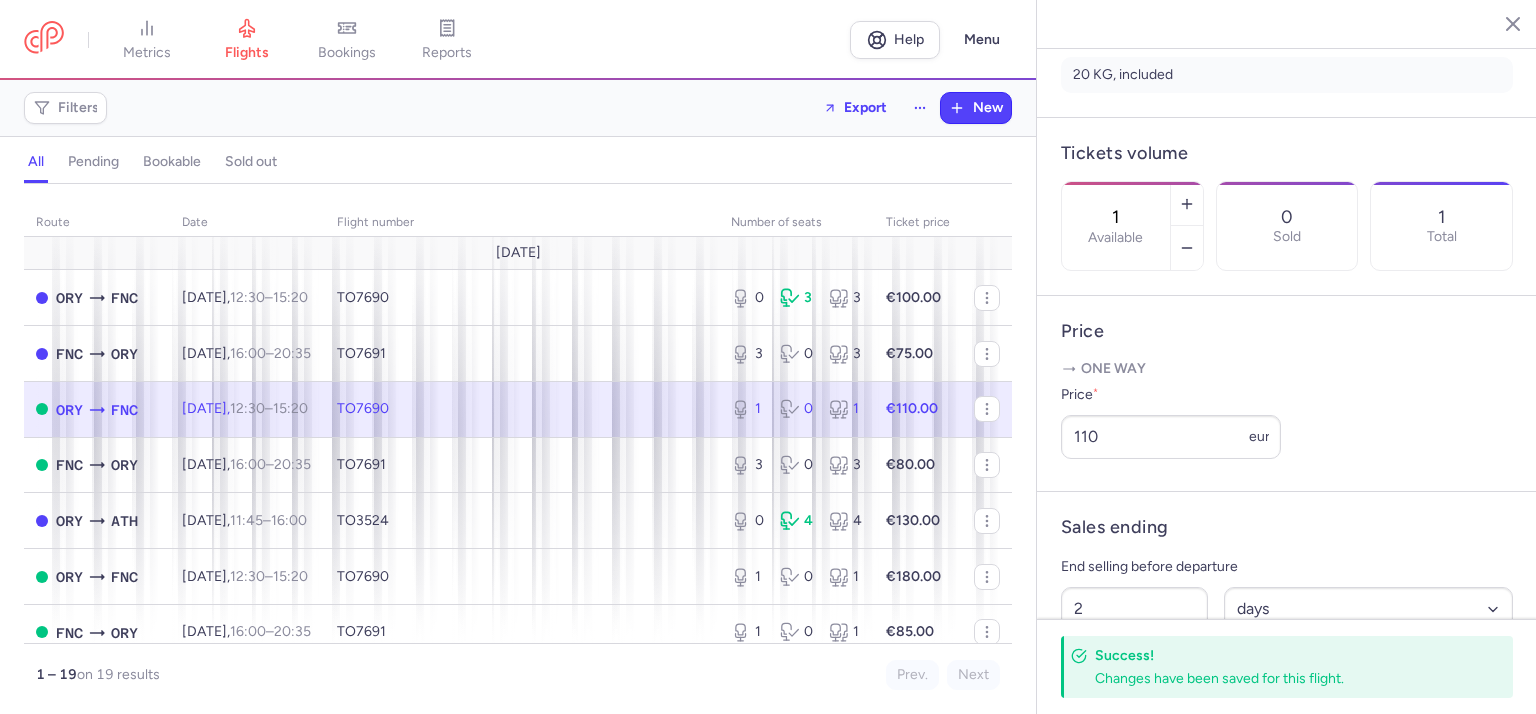 click 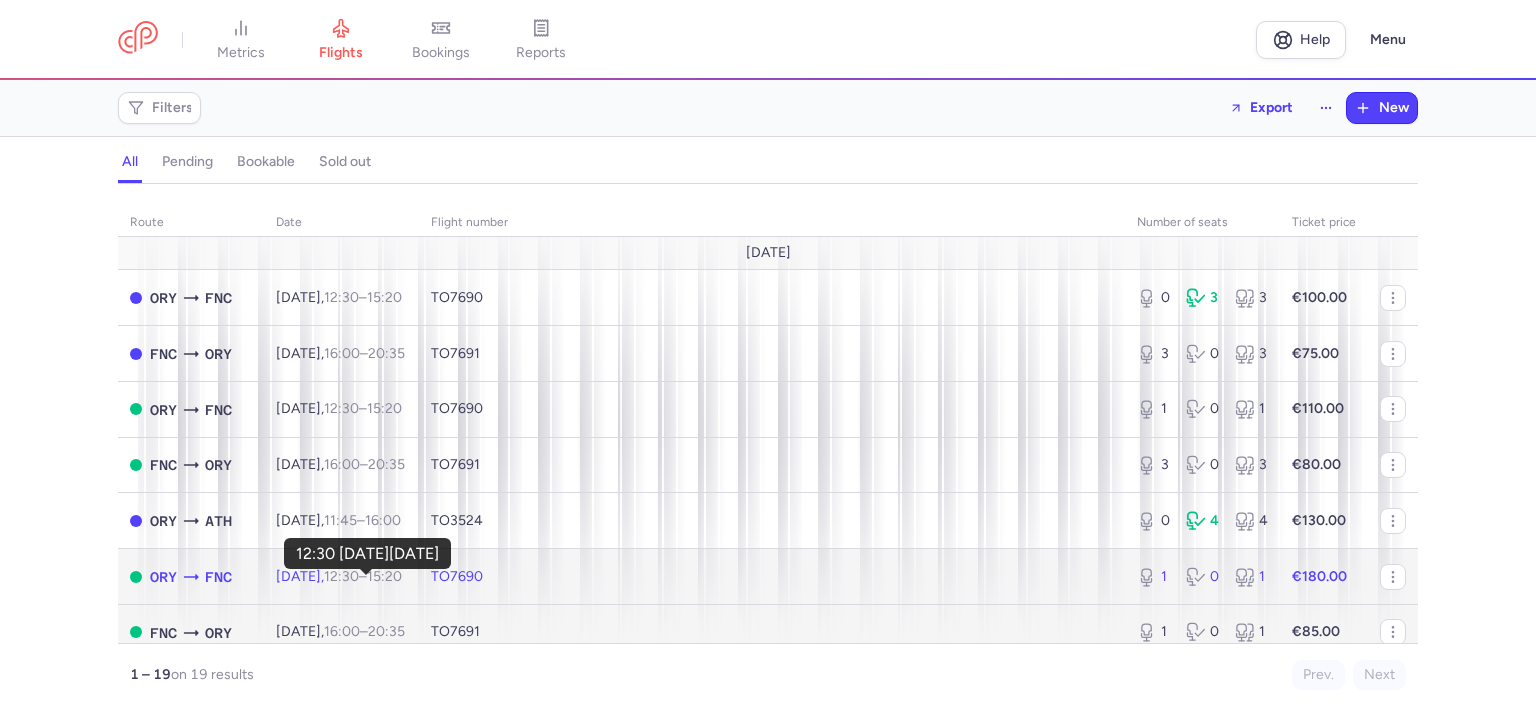 drag, startPoint x: 380, startPoint y: 585, endPoint x: 673, endPoint y: 629, distance: 296.28534 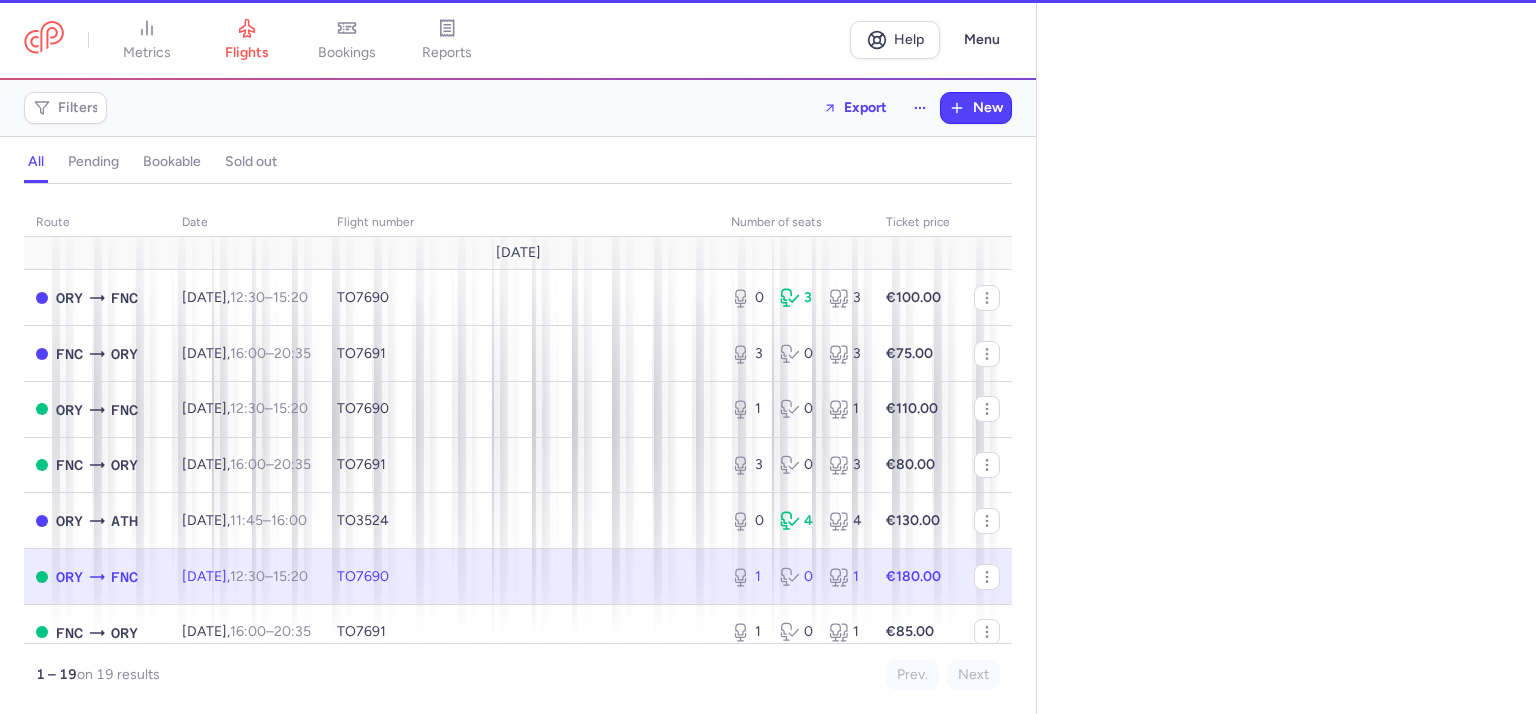 select on "days" 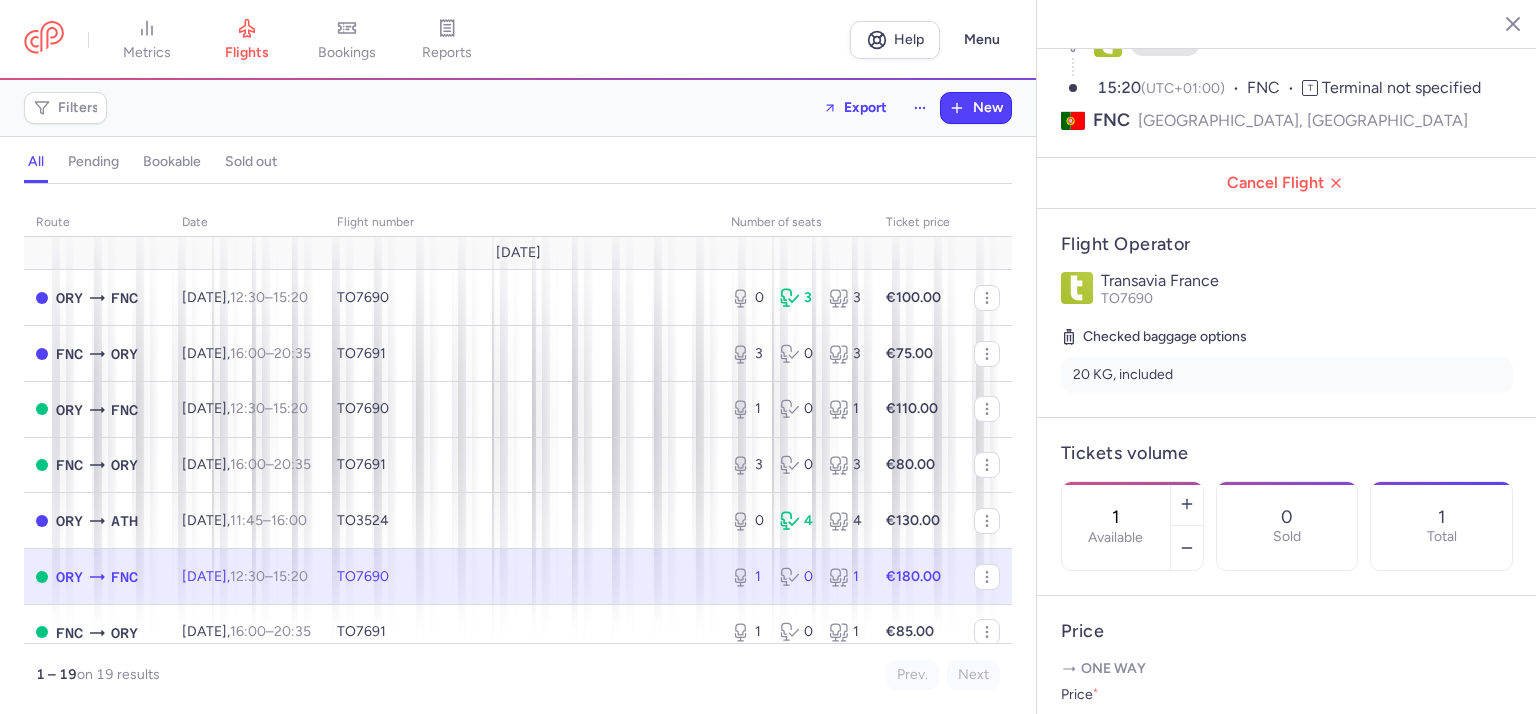 scroll, scrollTop: 400, scrollLeft: 0, axis: vertical 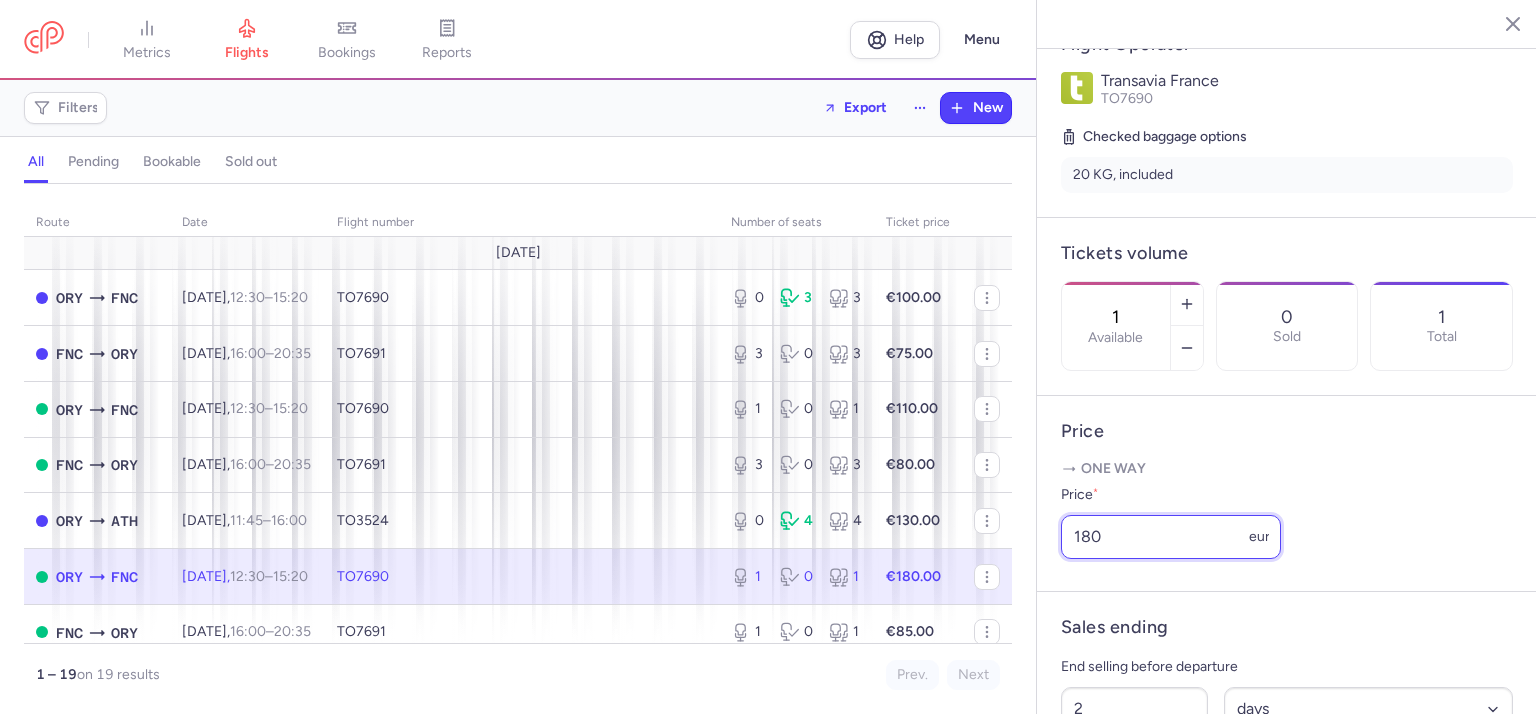 click on "180" at bounding box center (1171, 537) 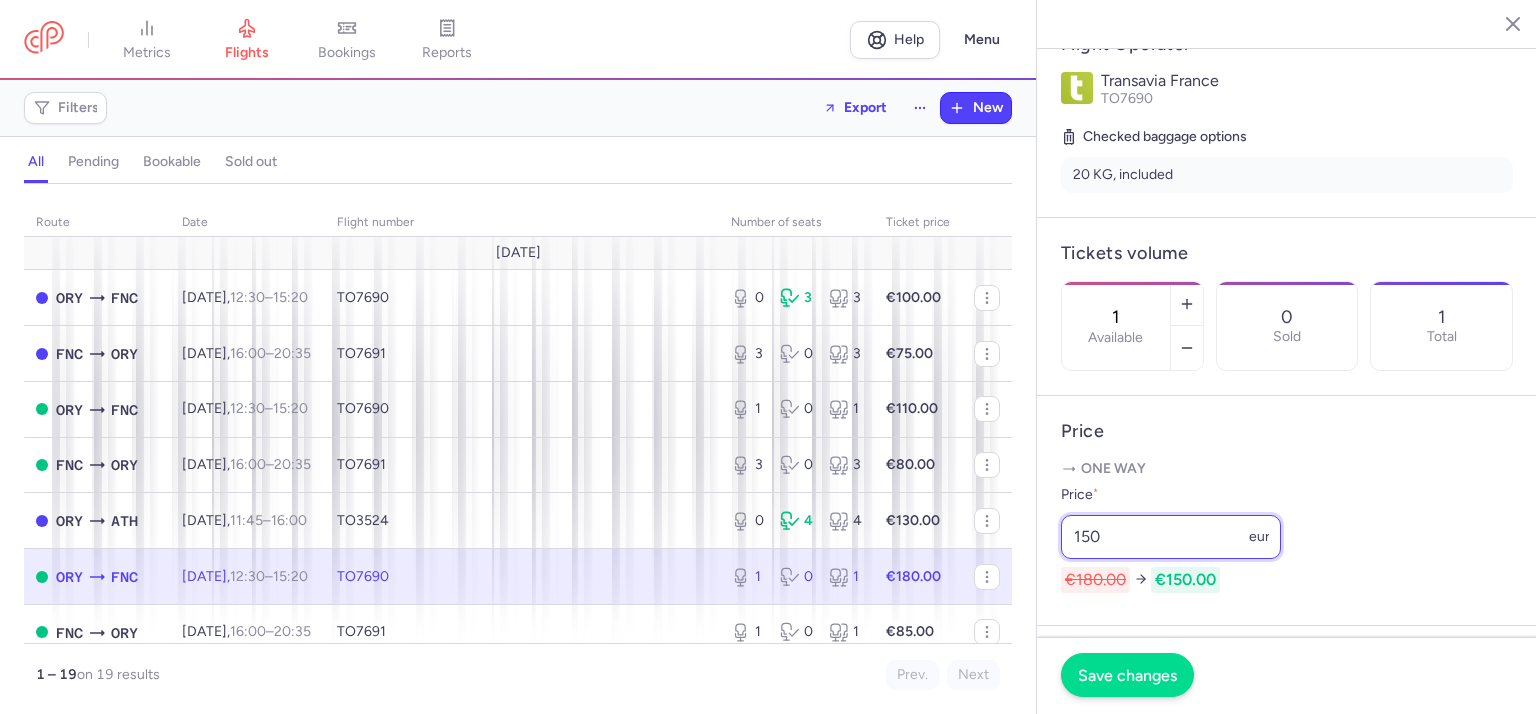 type on "150" 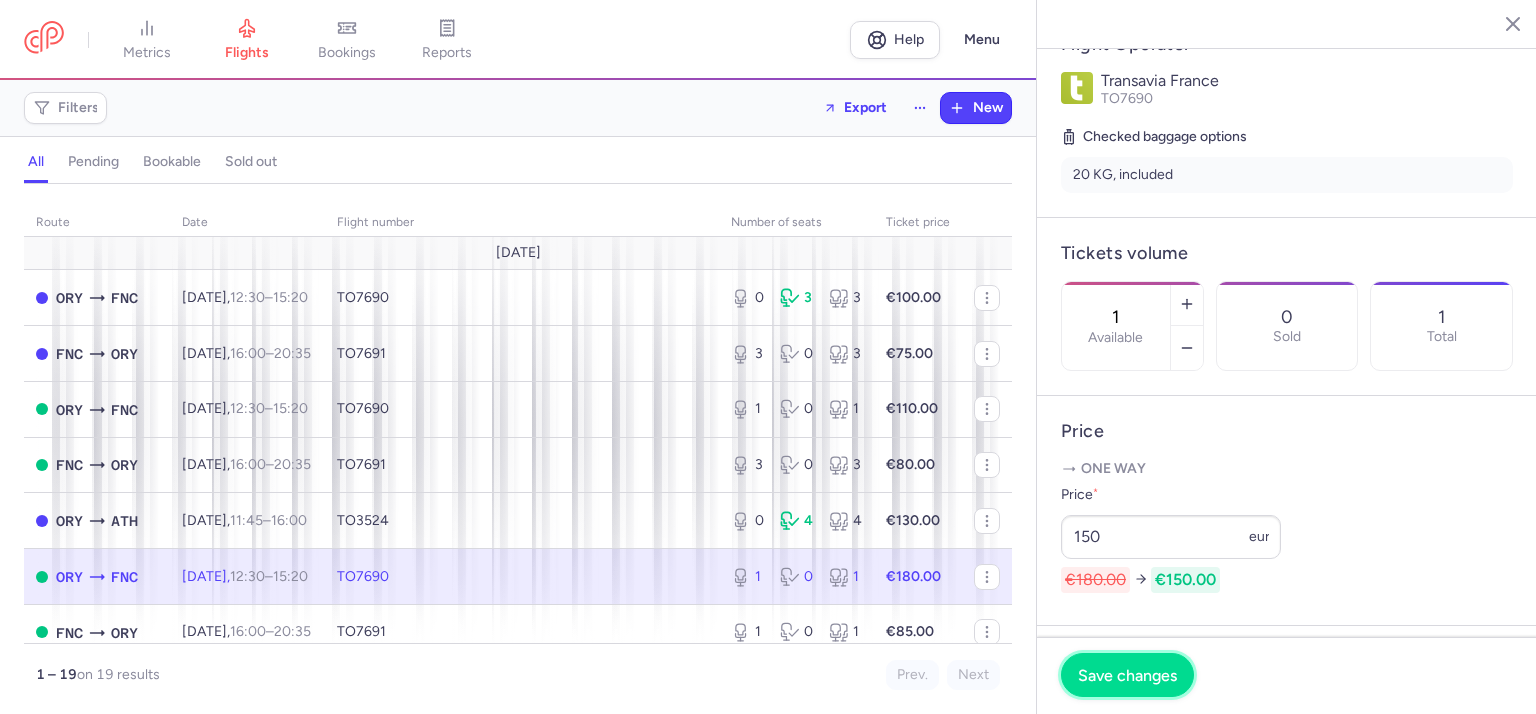 click on "Save changes" at bounding box center (1127, 675) 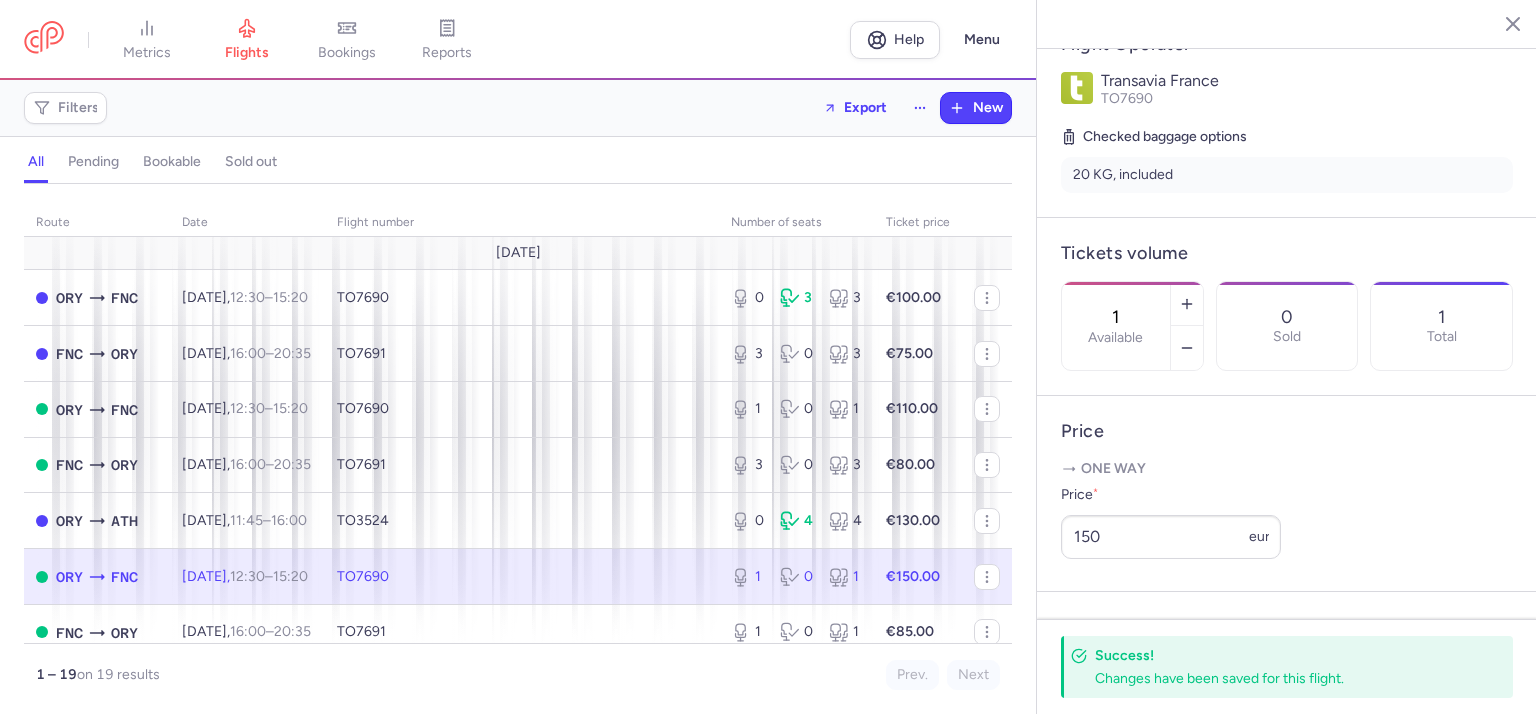 drag, startPoint x: 1496, startPoint y: 19, endPoint x: 1458, endPoint y: 68, distance: 62.008064 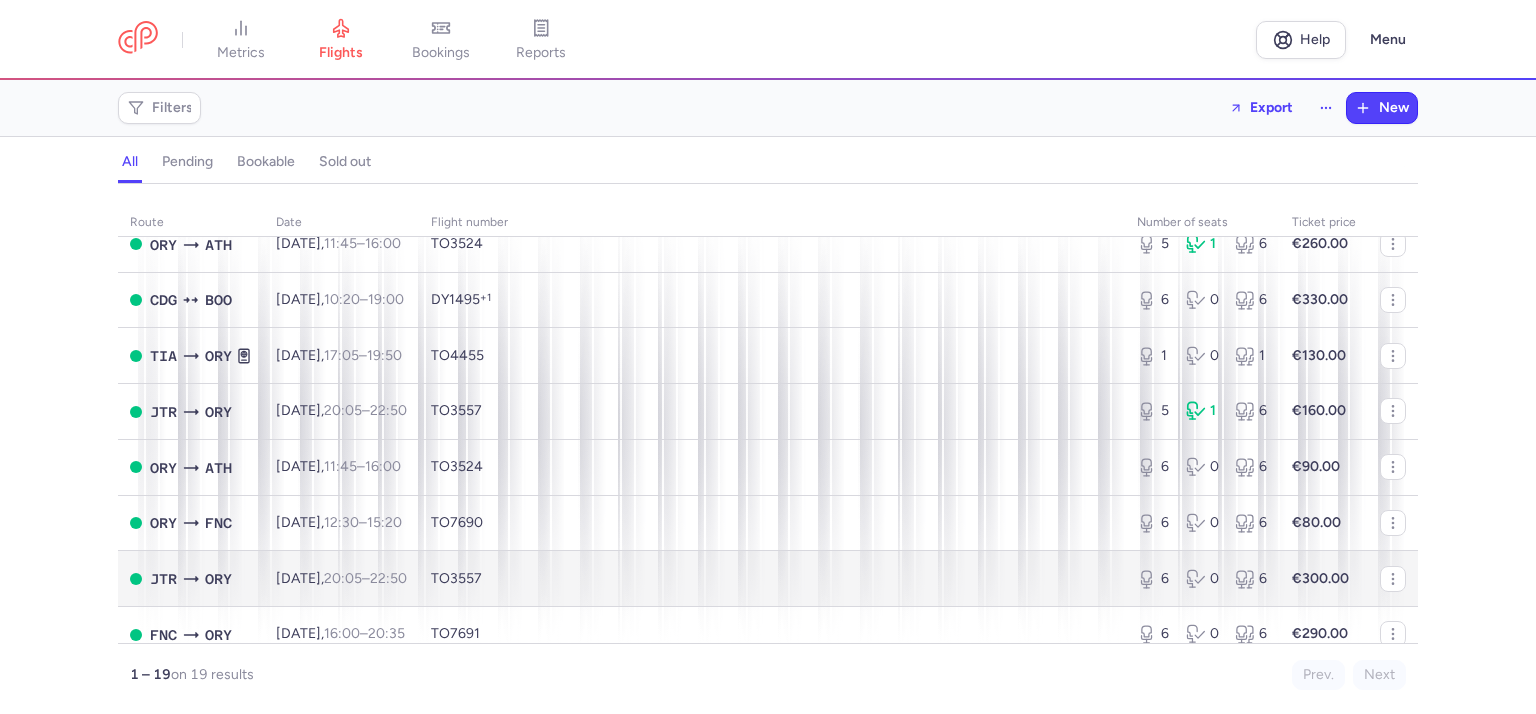 scroll, scrollTop: 742, scrollLeft: 0, axis: vertical 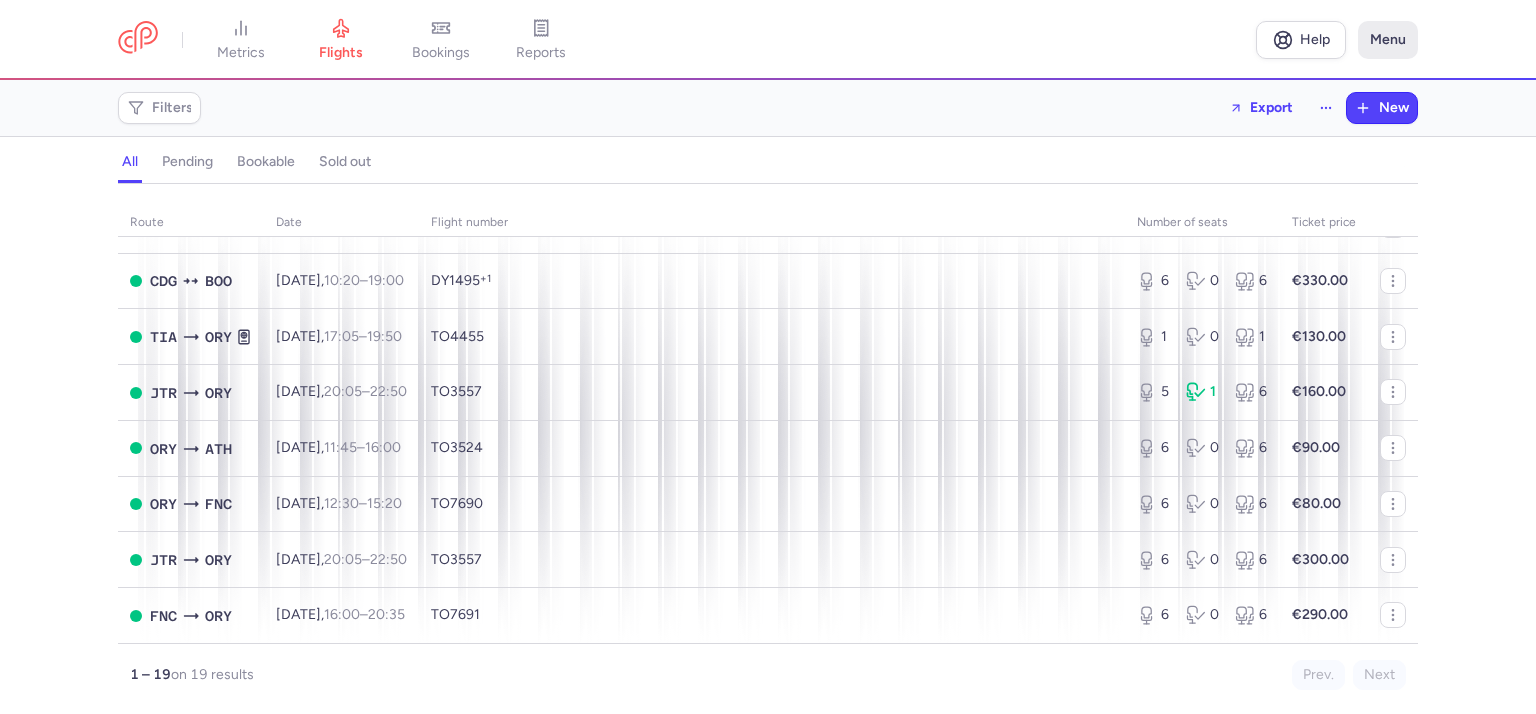 click on "Menu" 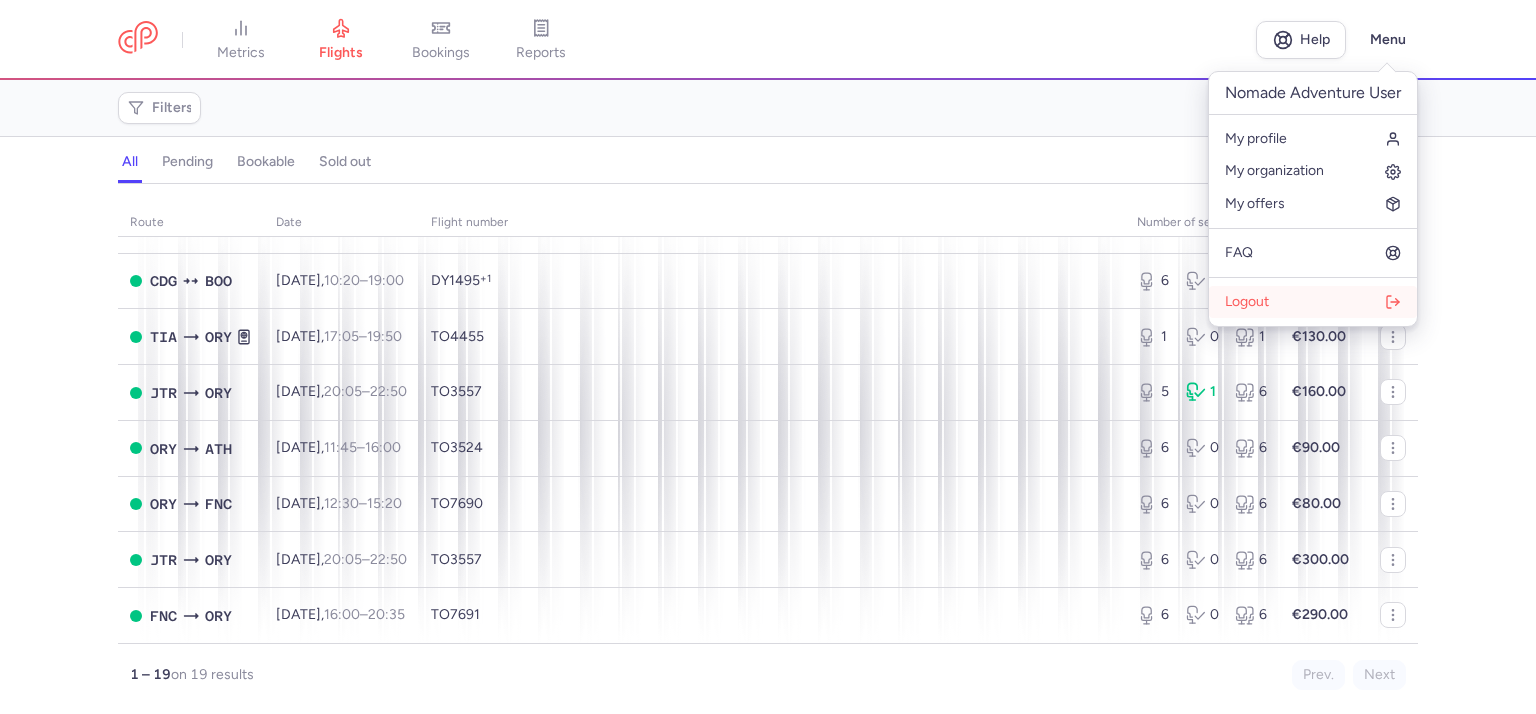 click on "Logout" at bounding box center [1247, 302] 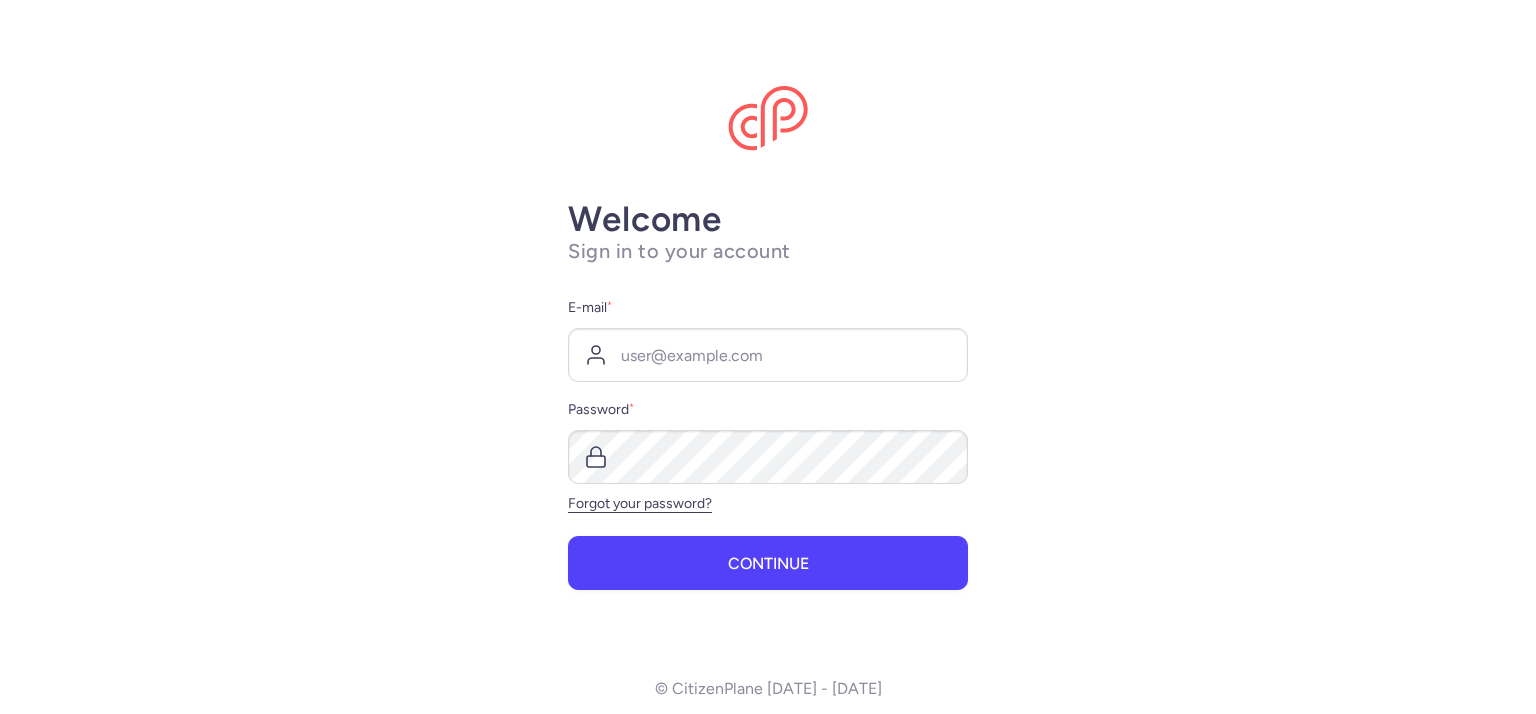 scroll, scrollTop: 0, scrollLeft: 0, axis: both 